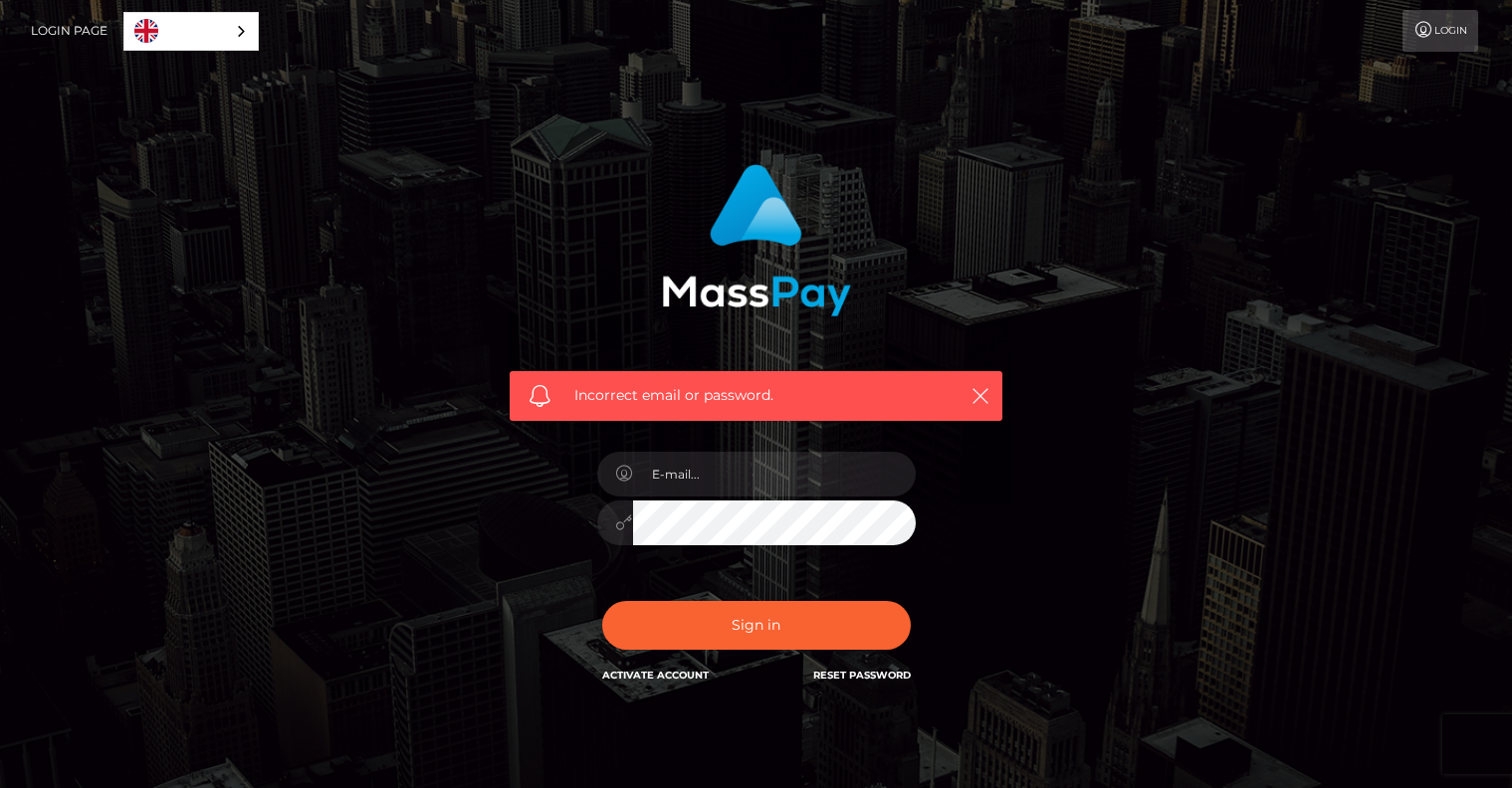 scroll, scrollTop: 0, scrollLeft: 0, axis: both 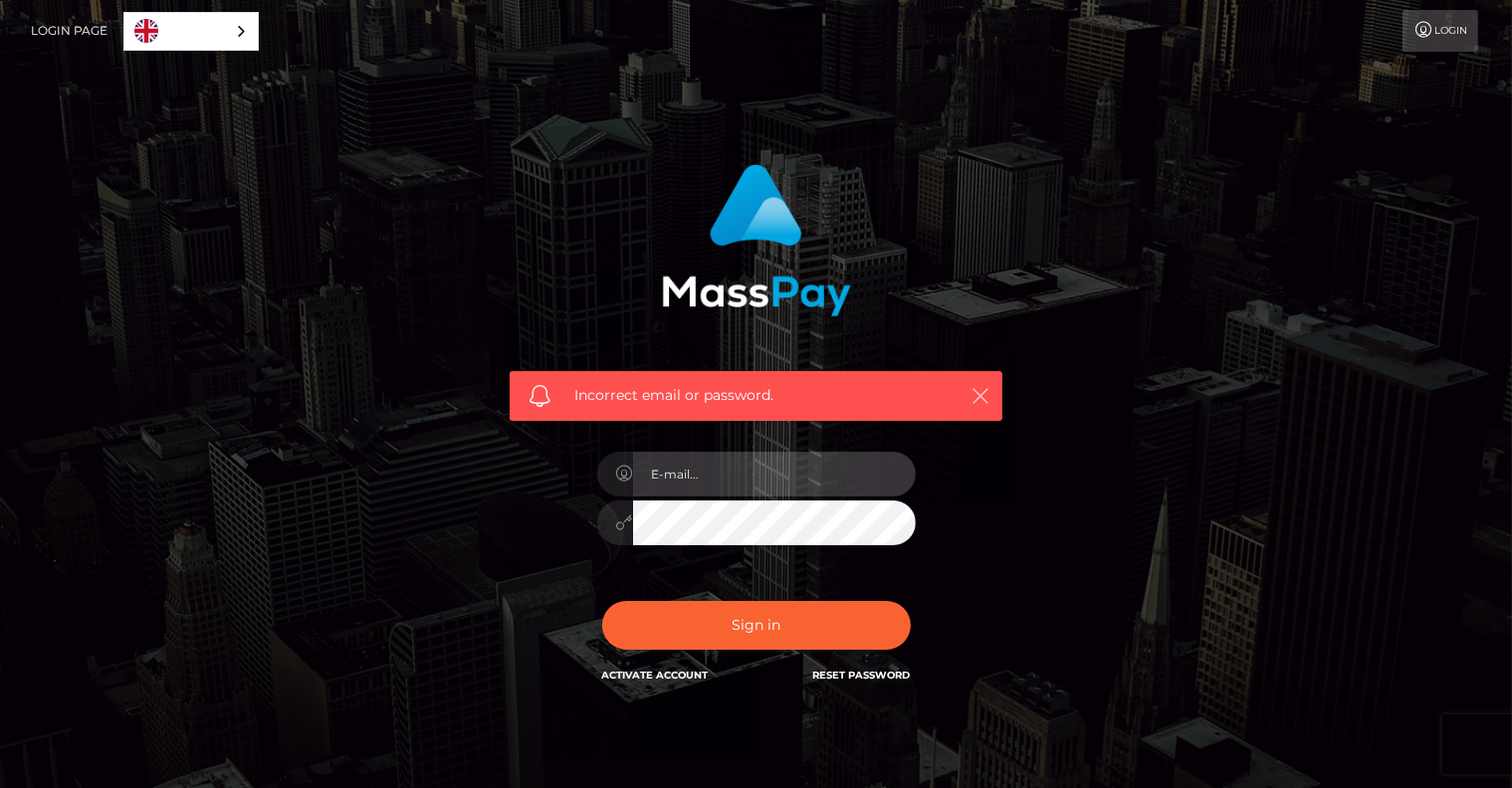 type on "contact.lolacastets@gmail.com" 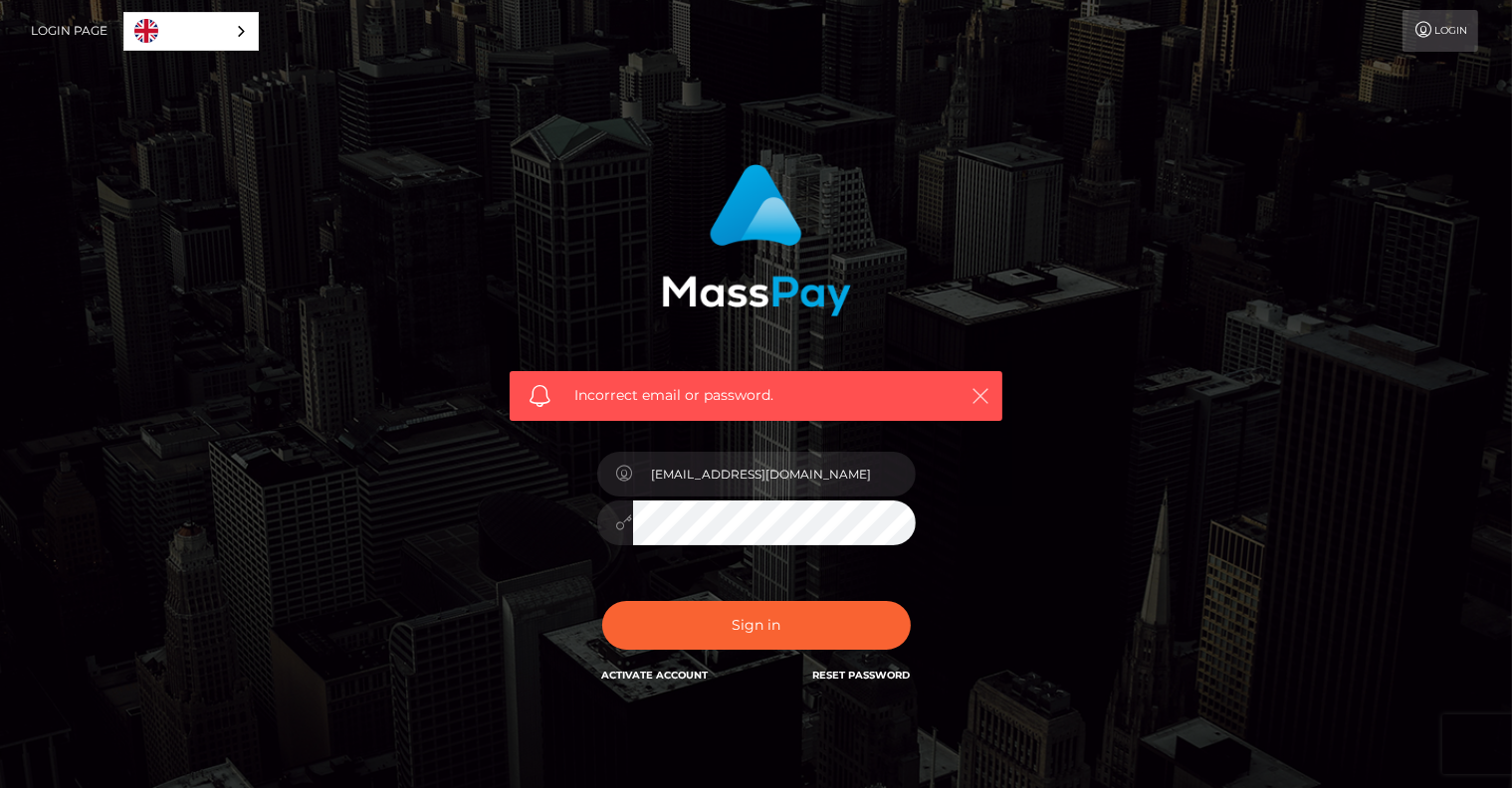 click at bounding box center (980, 396) 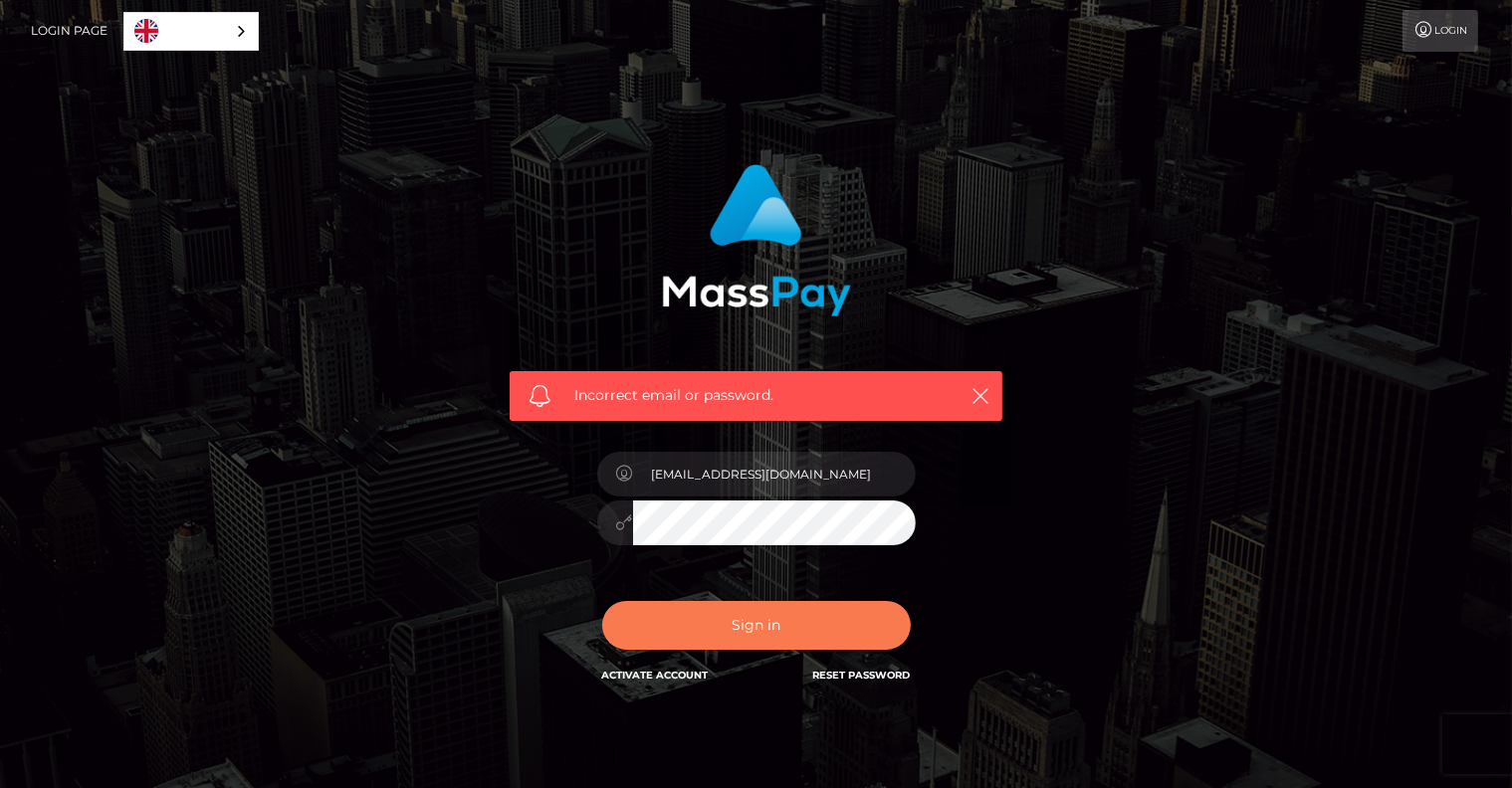 click on "Sign in" at bounding box center (756, 625) 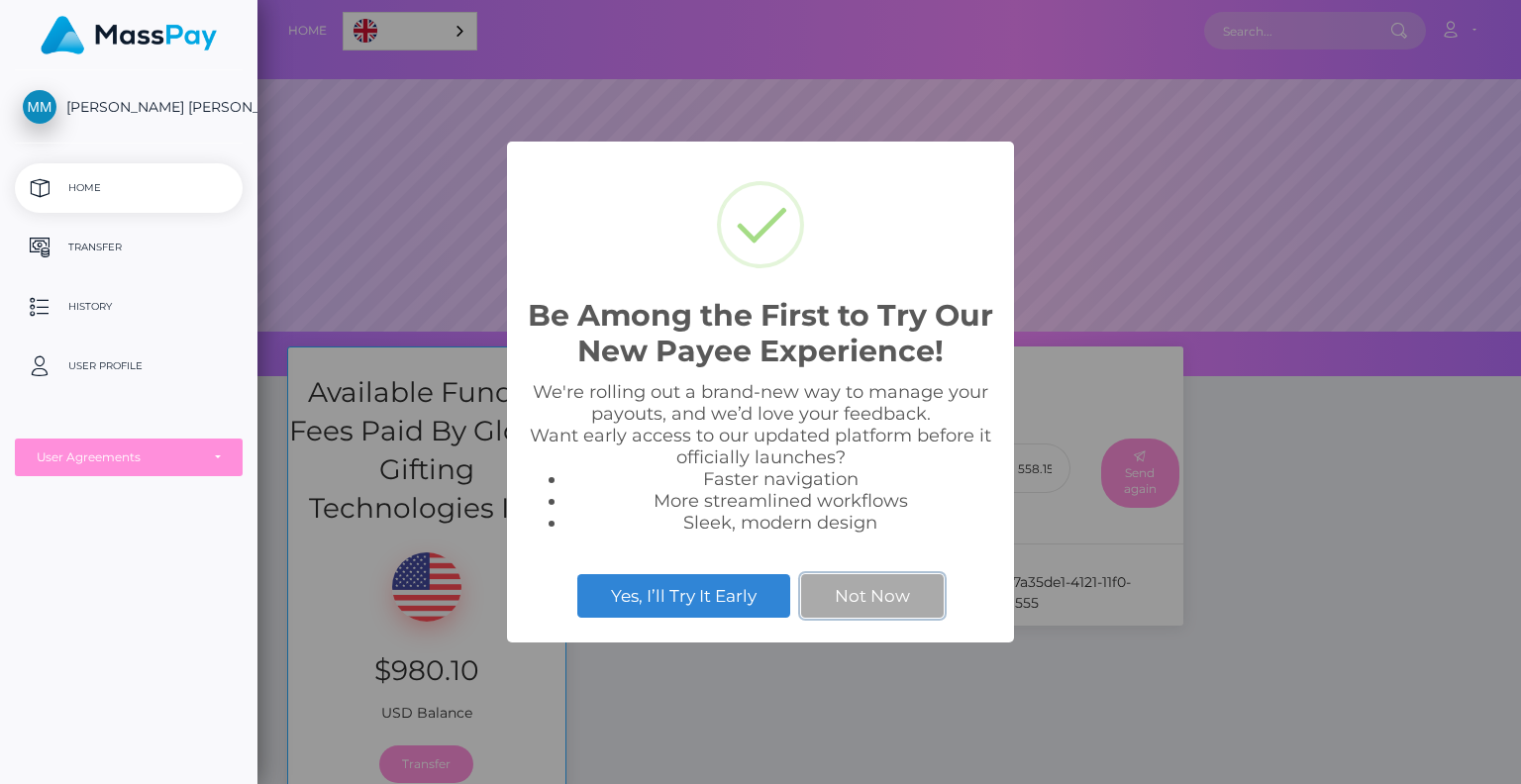 click on "Not Now" at bounding box center (872, 596) 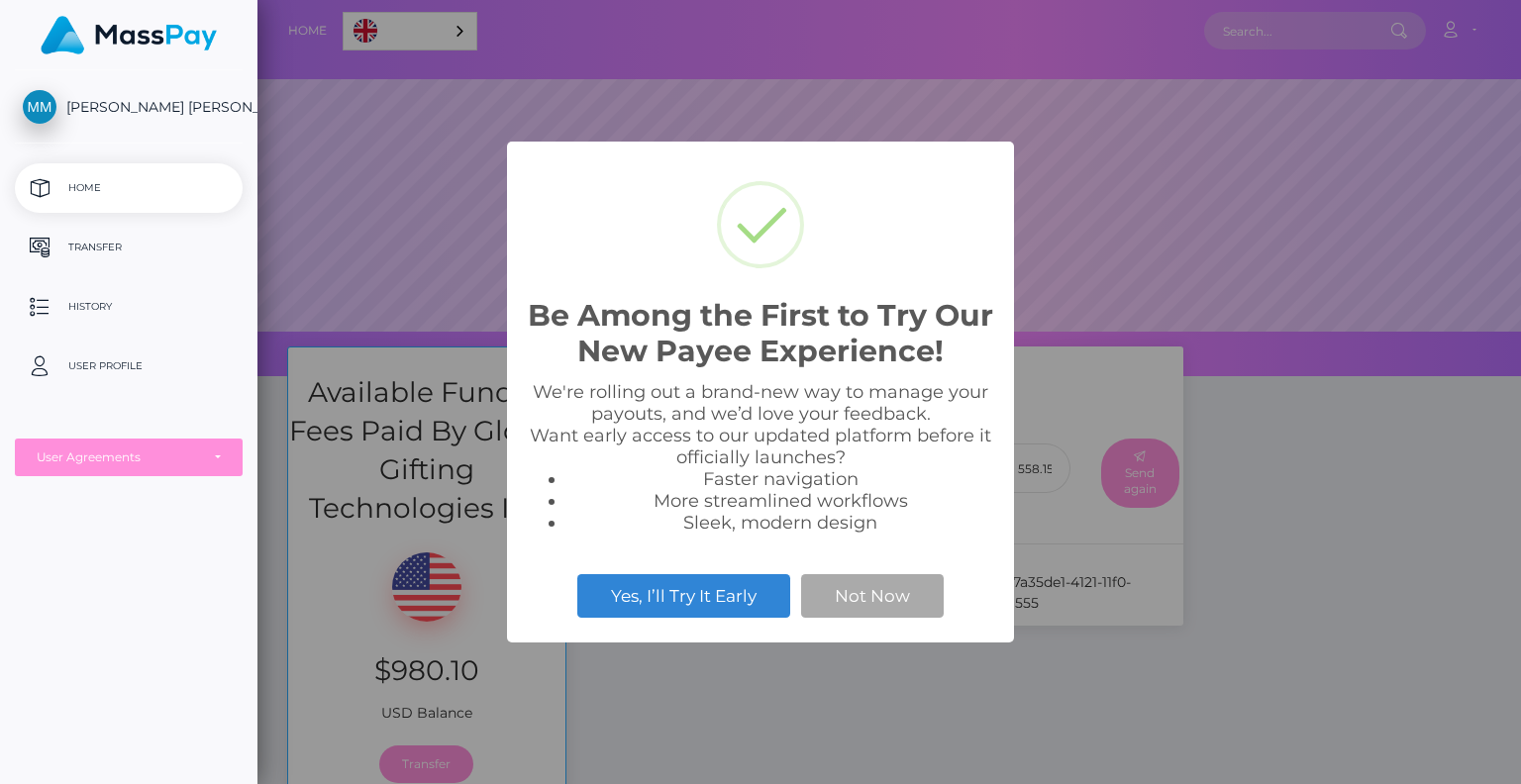 scroll, scrollTop: 0, scrollLeft: 0, axis: both 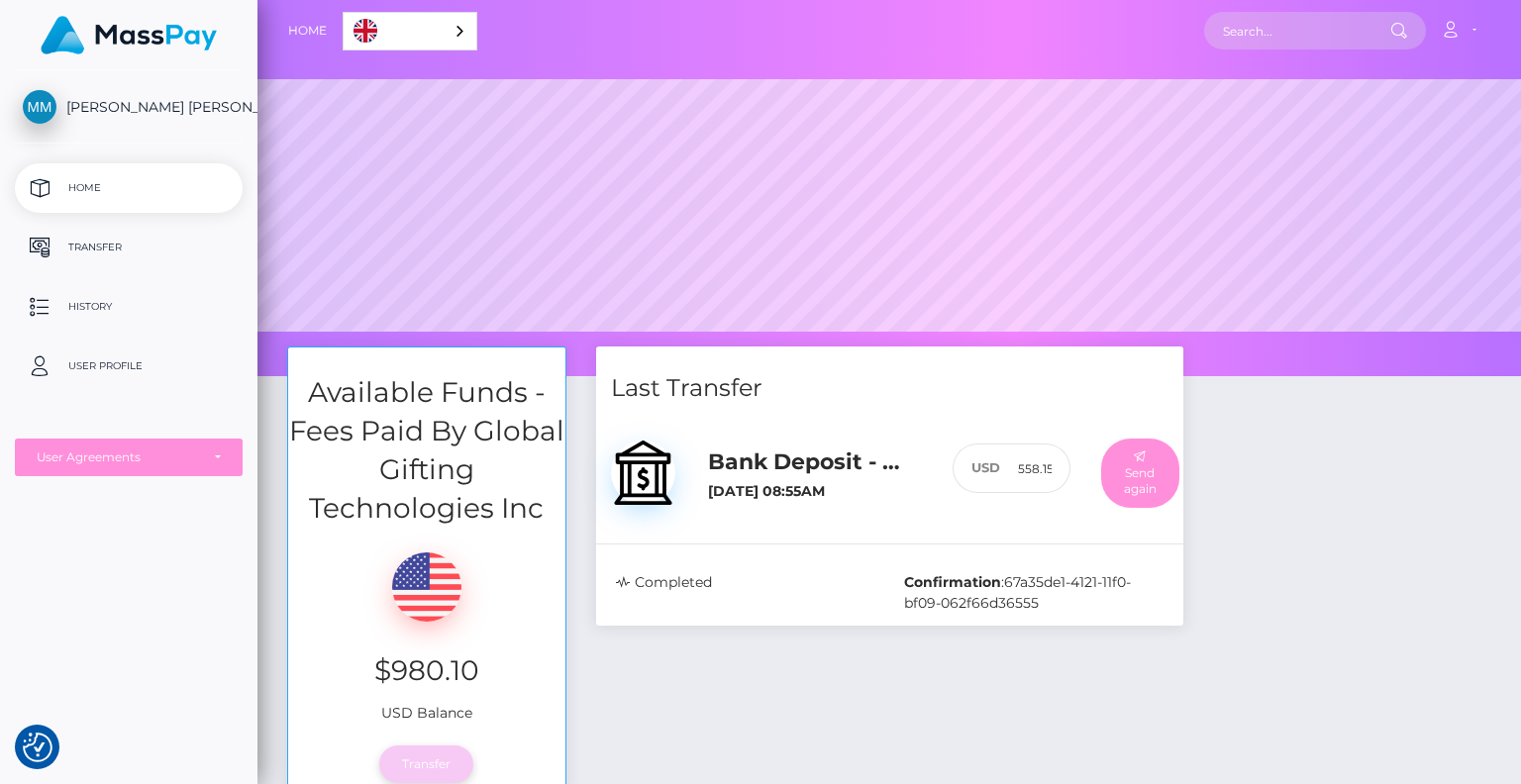 click on "Transfer" at bounding box center [426, 764] 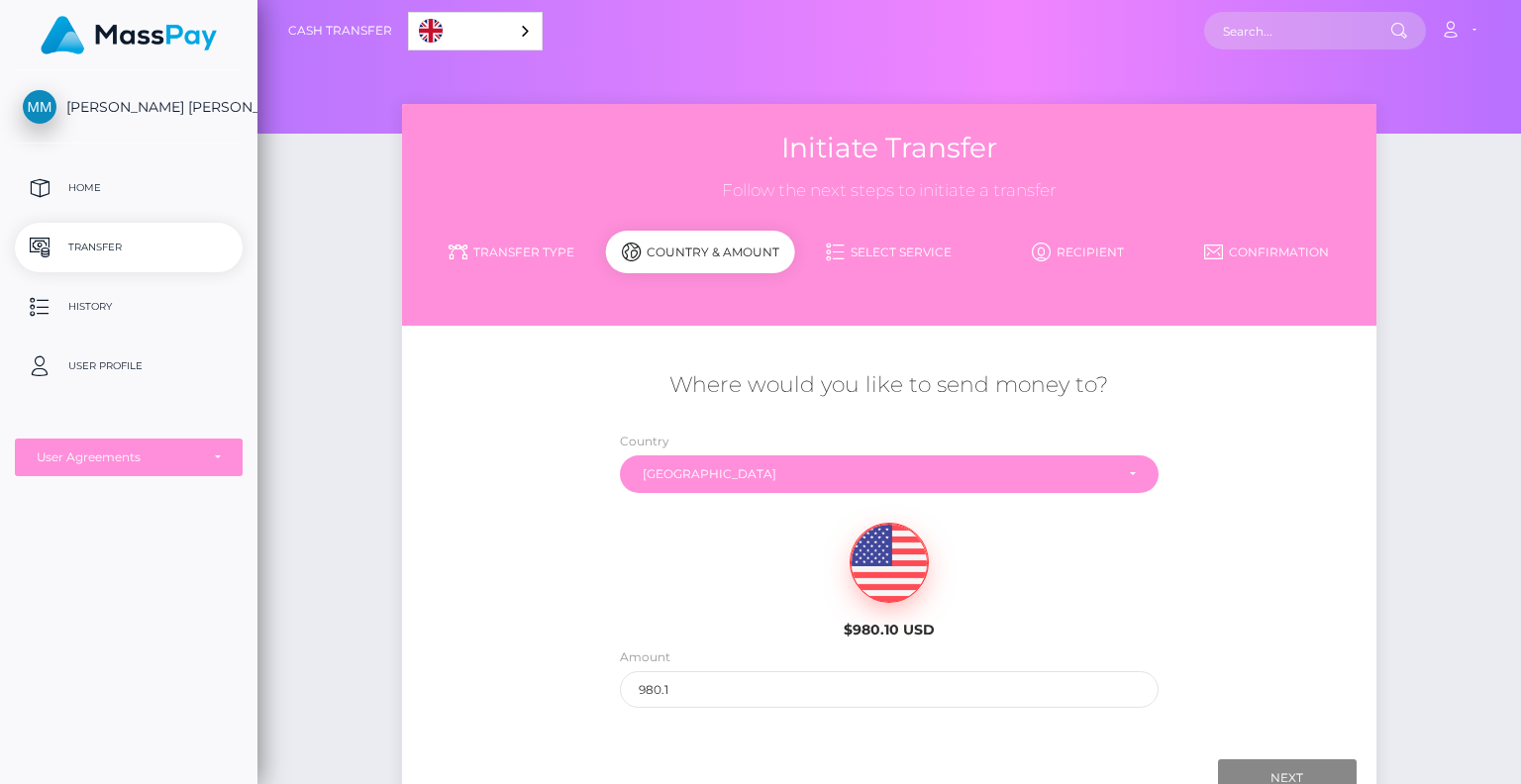 scroll, scrollTop: 0, scrollLeft: 0, axis: both 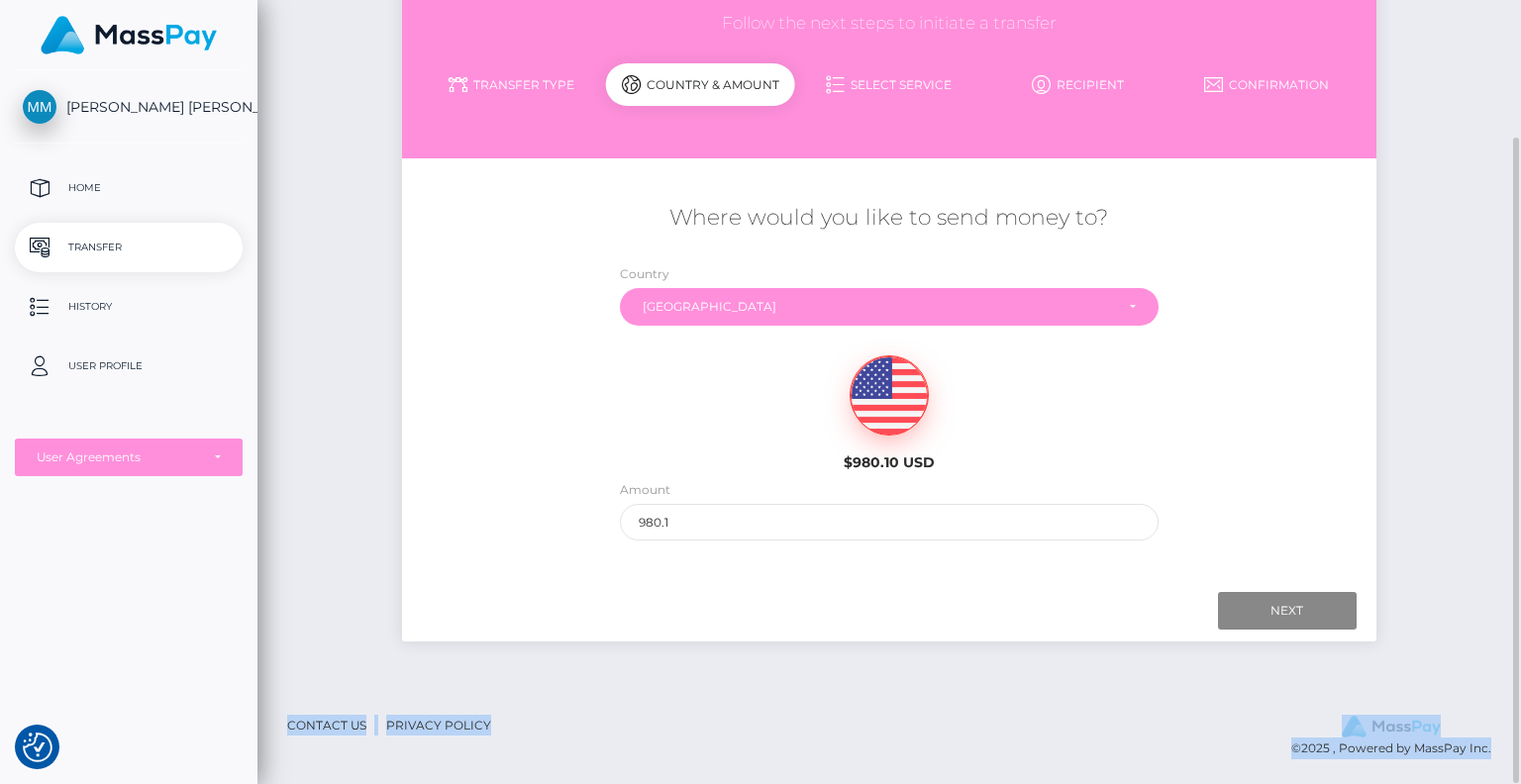 drag, startPoint x: 1520, startPoint y: 122, endPoint x: 1483, endPoint y: -2, distance: 129.40247 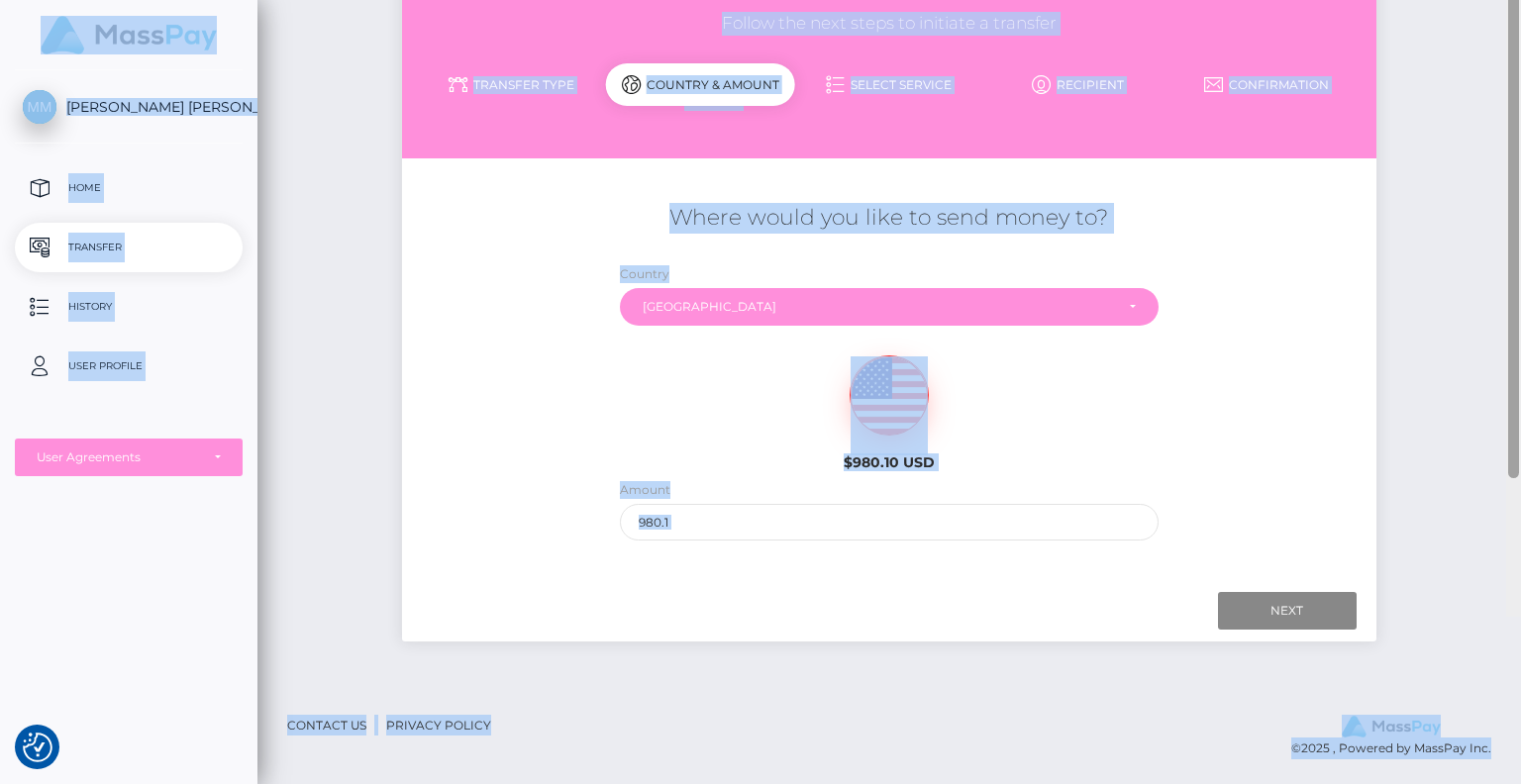 scroll, scrollTop: 0, scrollLeft: 0, axis: both 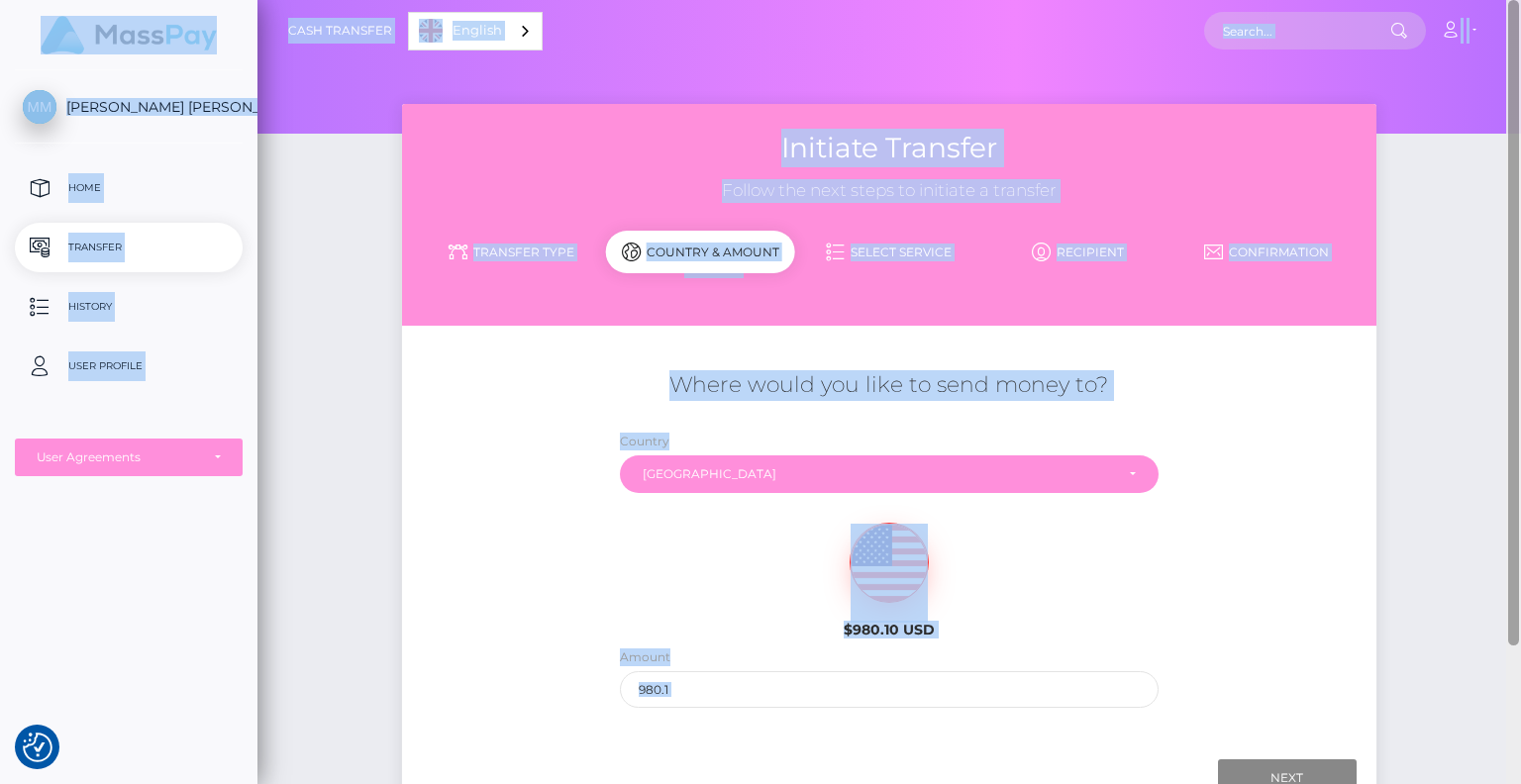 click at bounding box center [1513, 392] 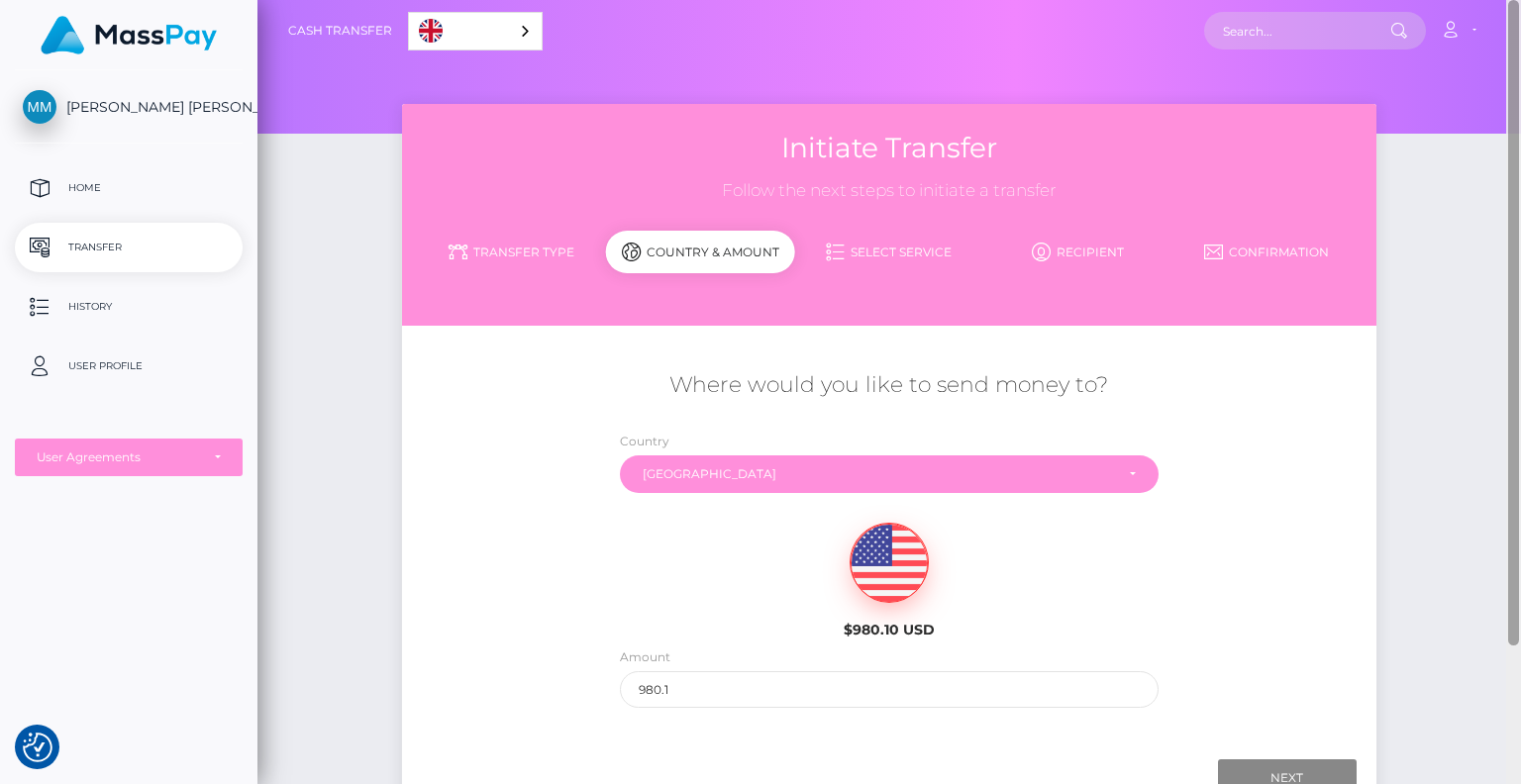 scroll, scrollTop: 167, scrollLeft: 0, axis: vertical 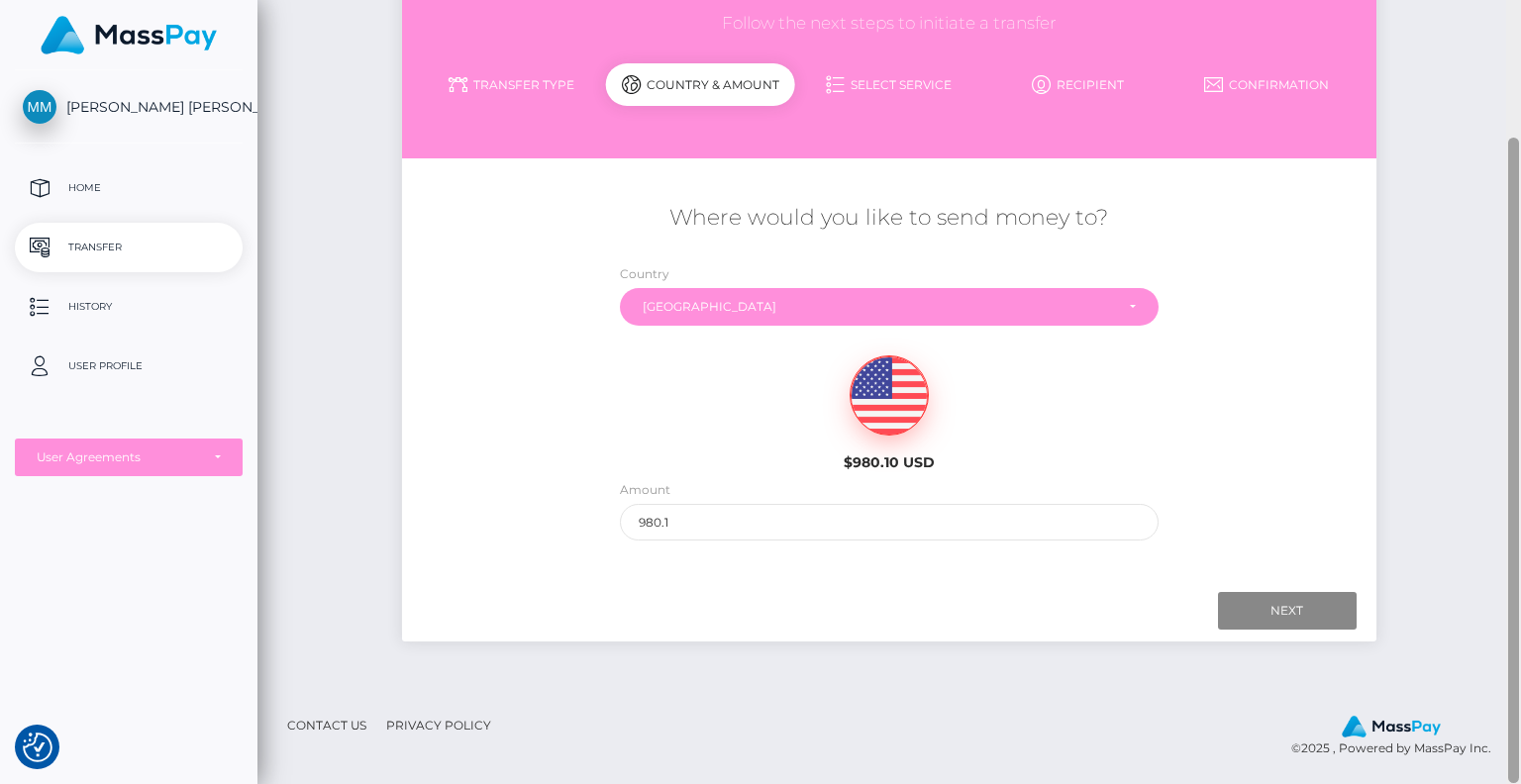 click at bounding box center [1513, 392] 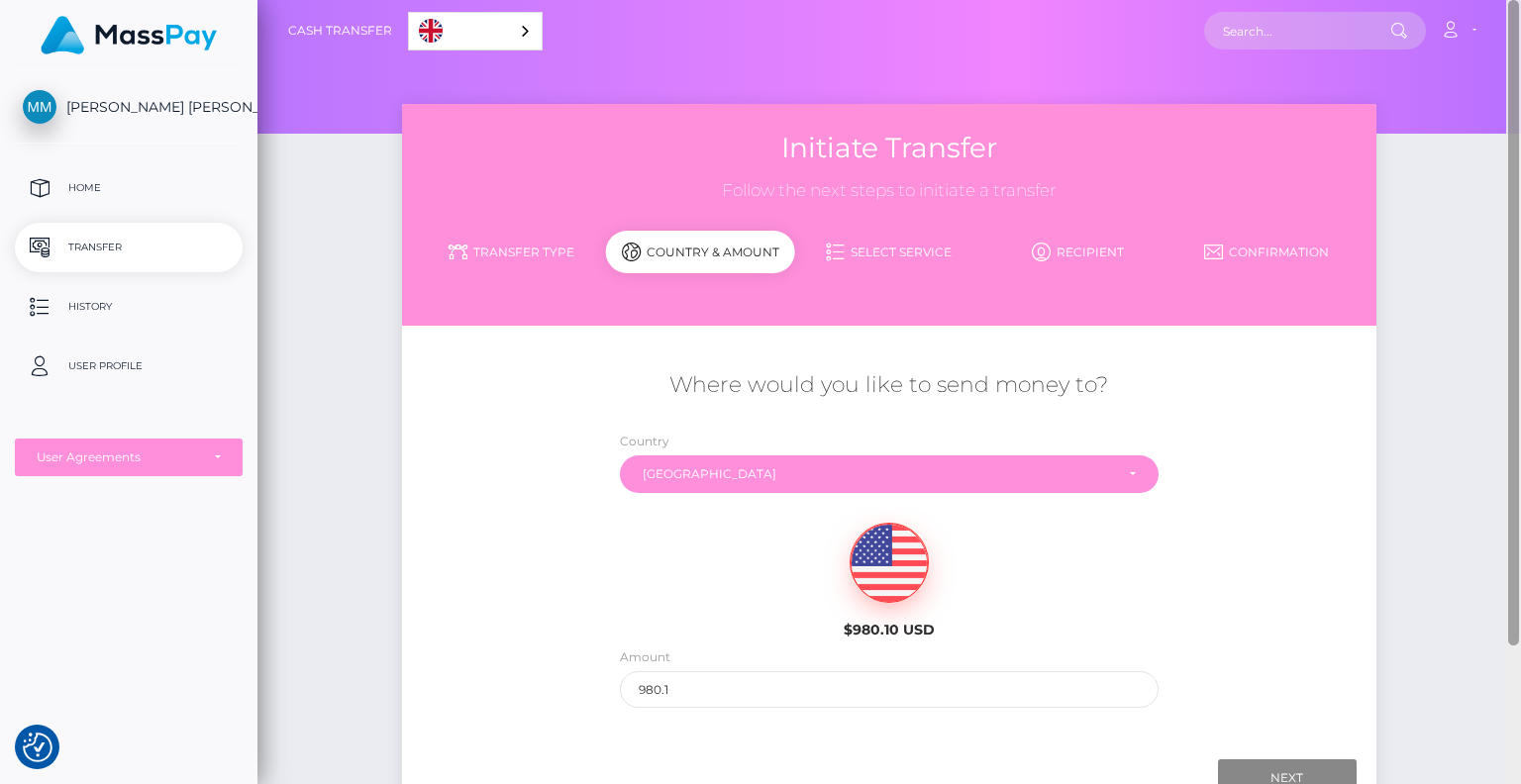 click at bounding box center [1513, 392] 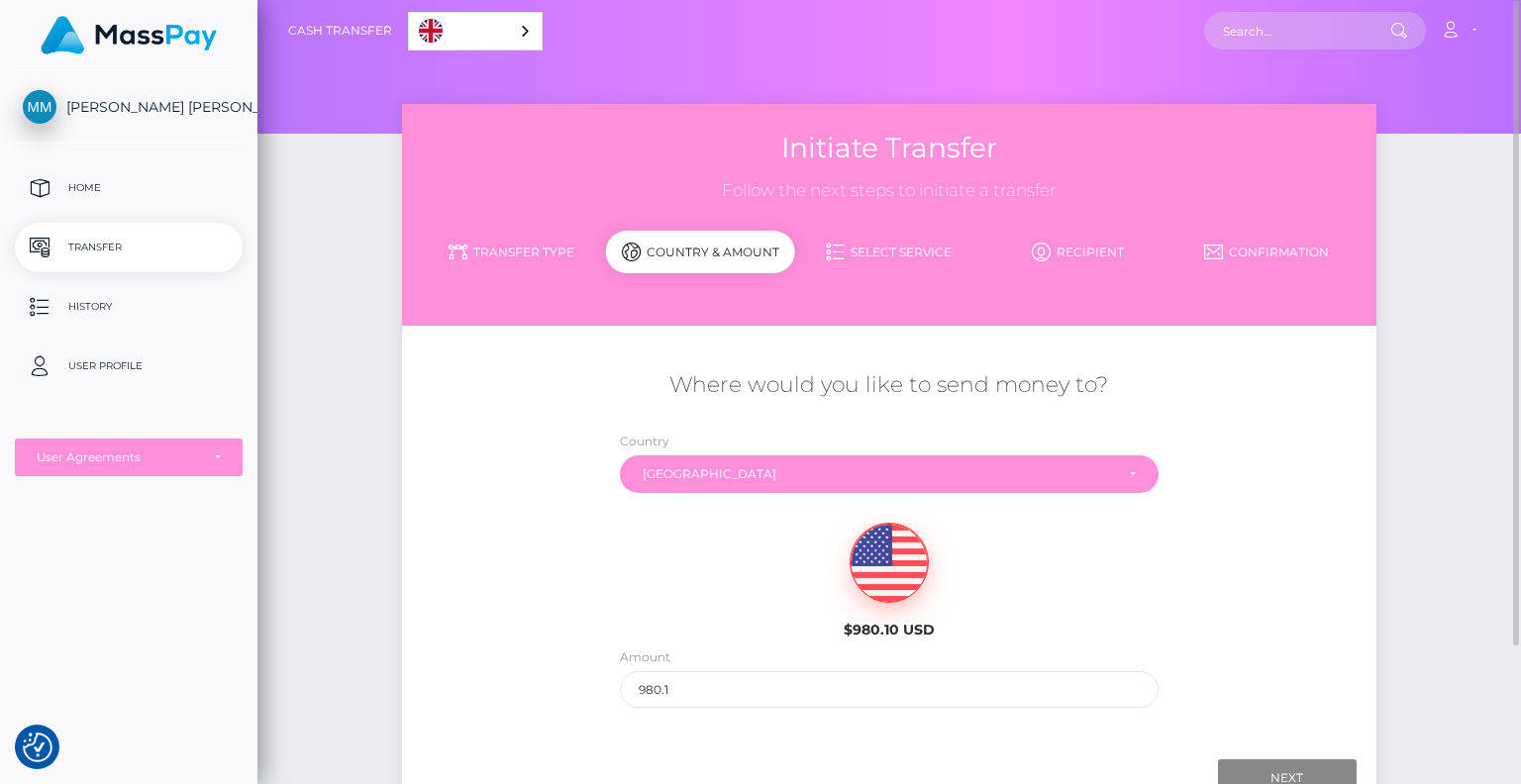 click at bounding box center [889, 66] 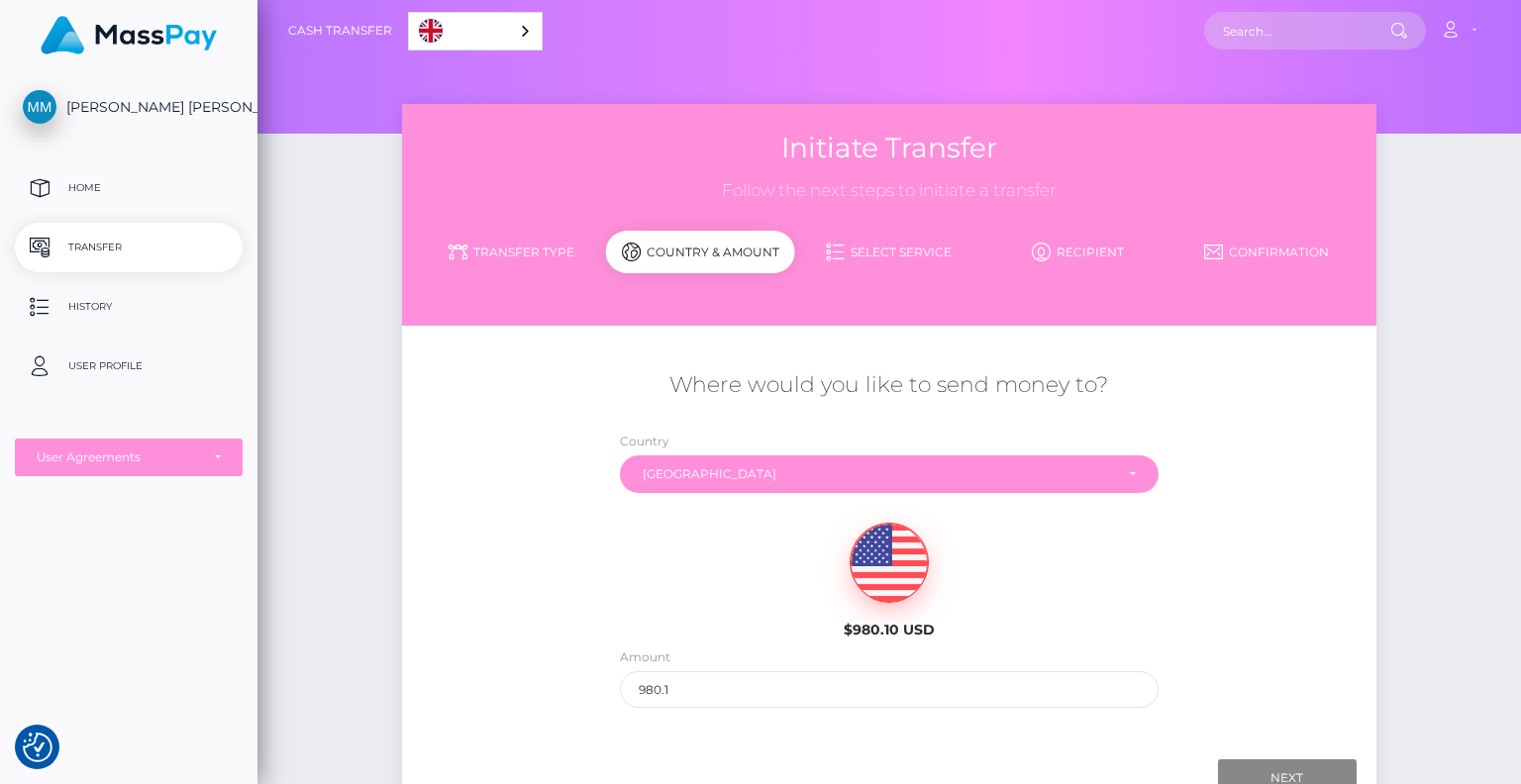 click on "Home" at bounding box center (129, 188) 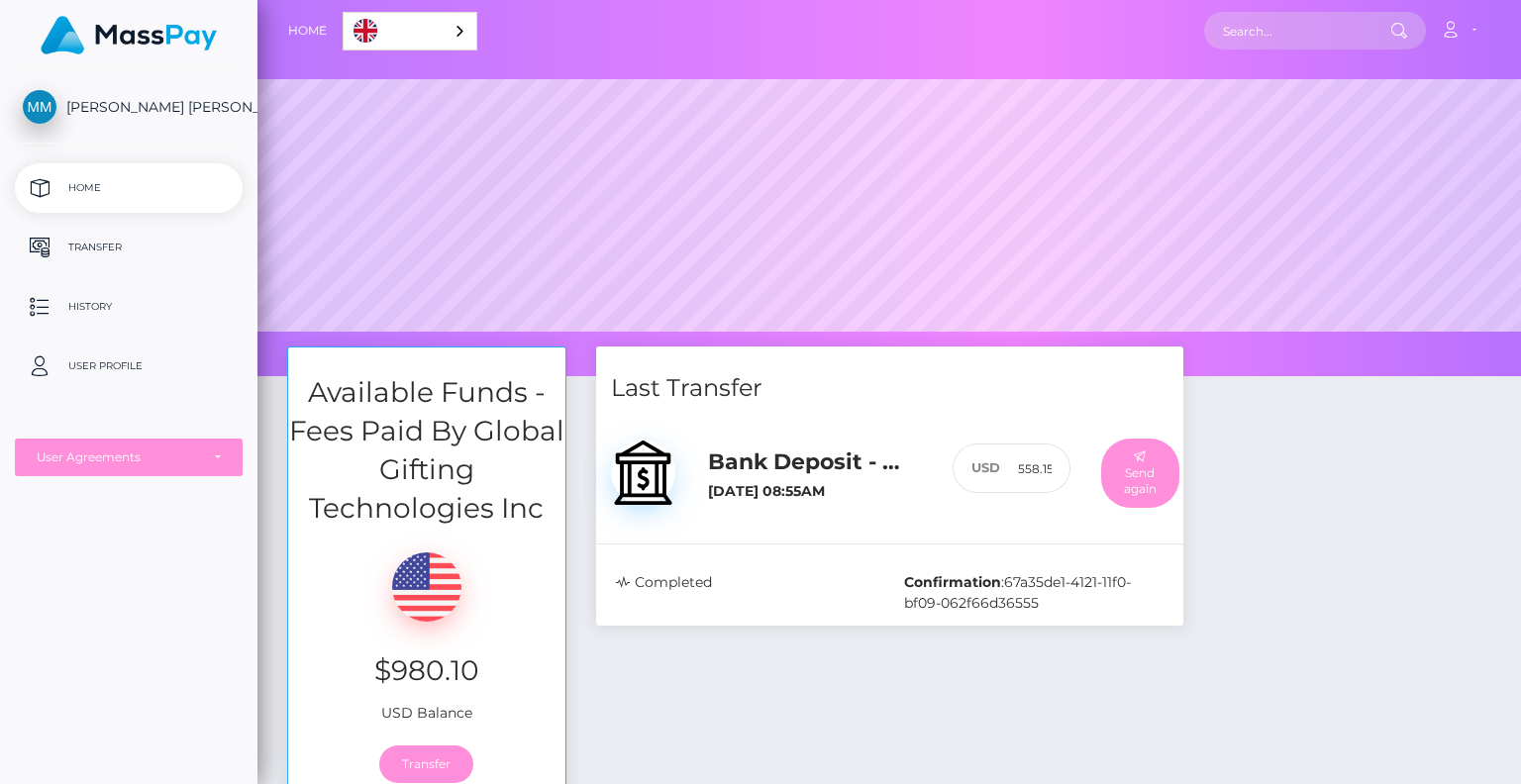 scroll, scrollTop: 0, scrollLeft: 0, axis: both 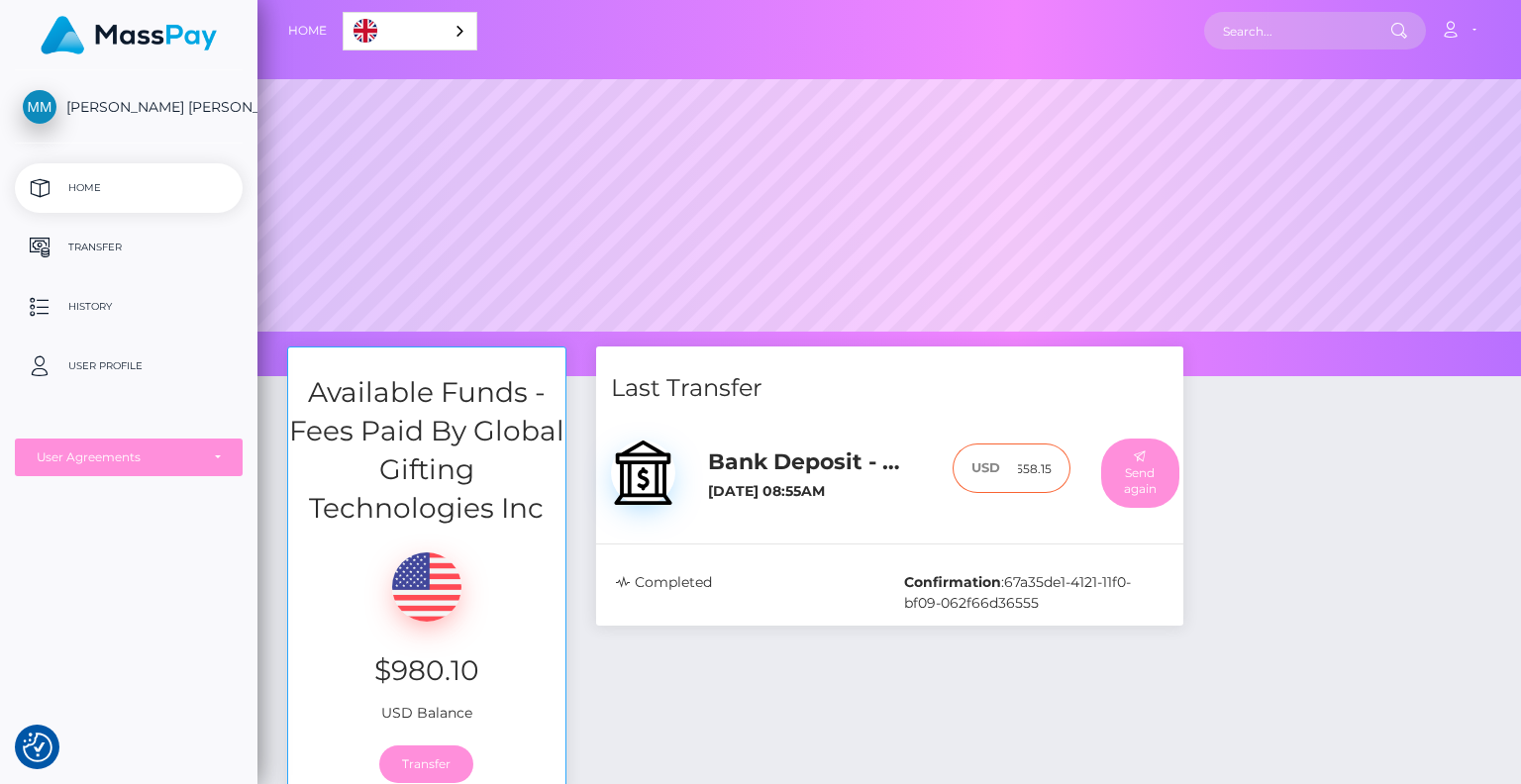 drag, startPoint x: 1016, startPoint y: 470, endPoint x: 1065, endPoint y: 476, distance: 49.36598 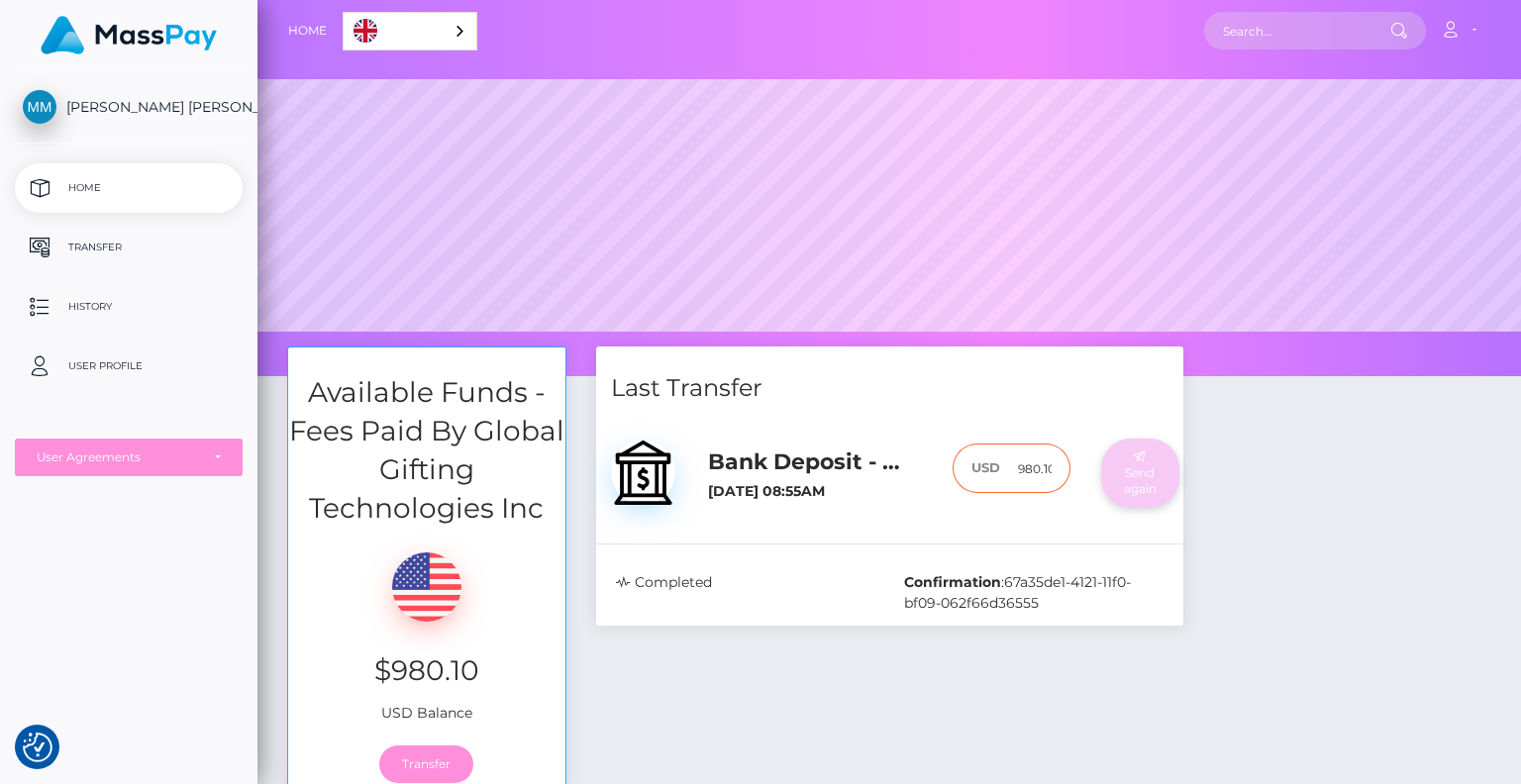 scroll, scrollTop: 0, scrollLeft: 4, axis: horizontal 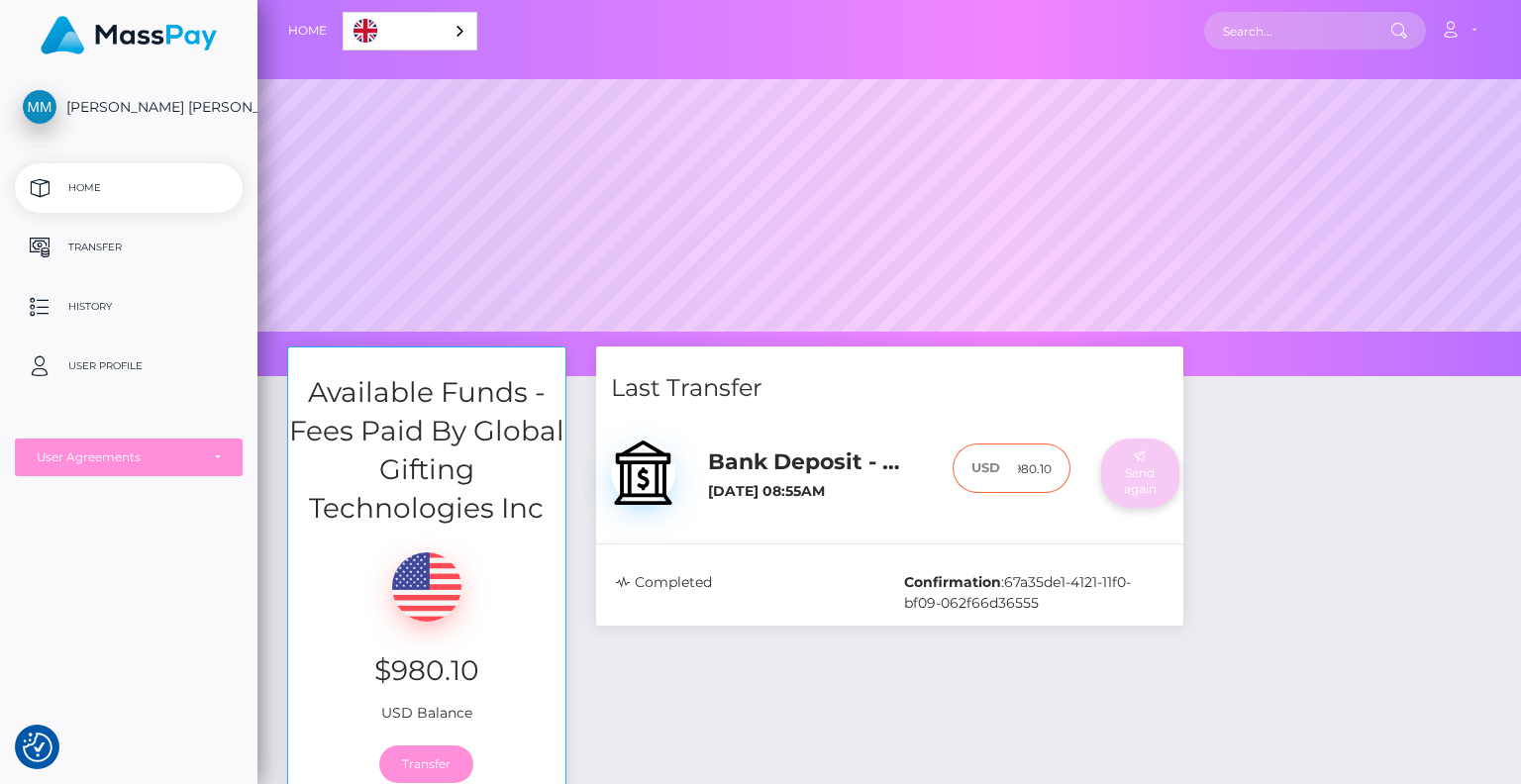 type on "980.10" 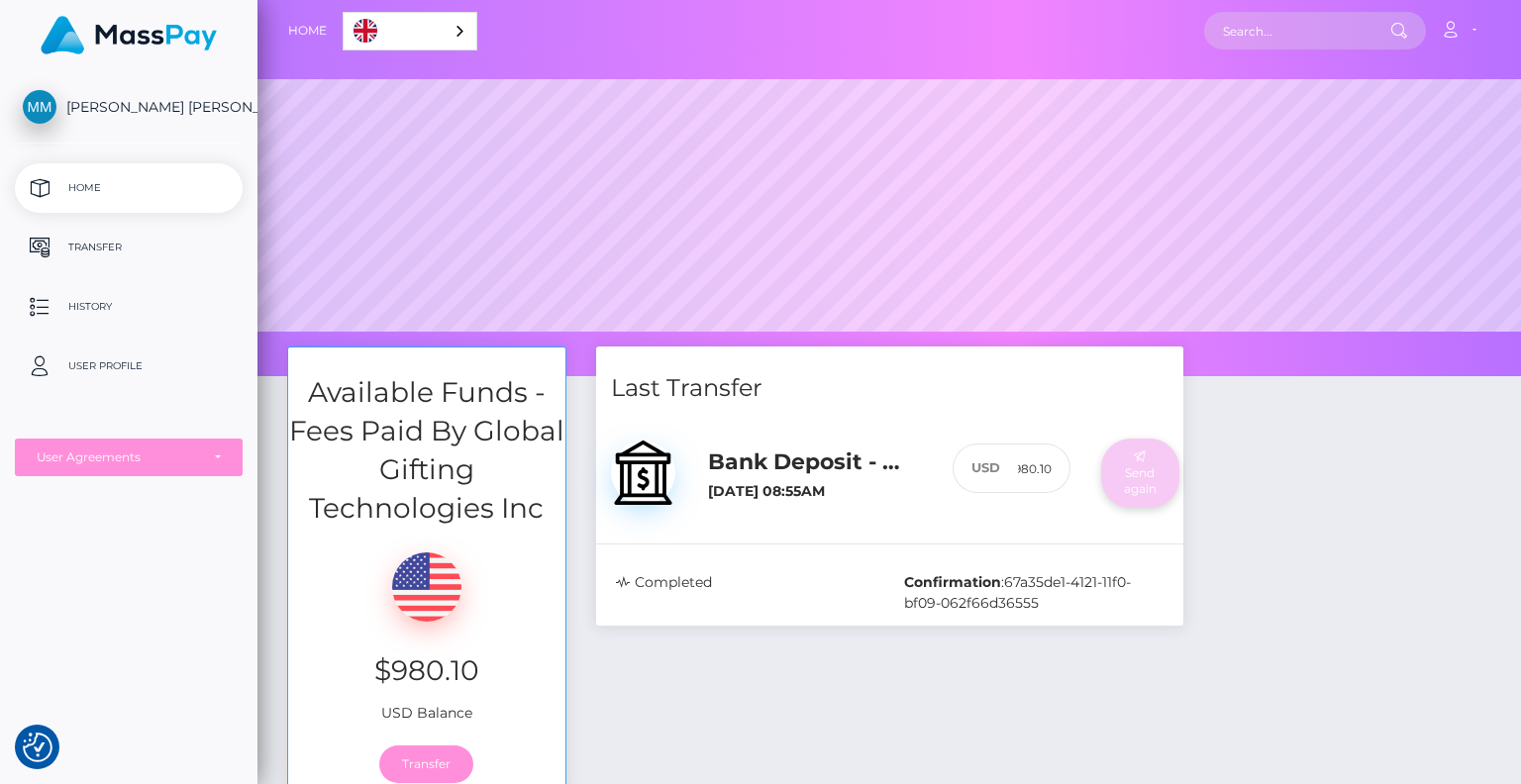 scroll, scrollTop: 0, scrollLeft: 0, axis: both 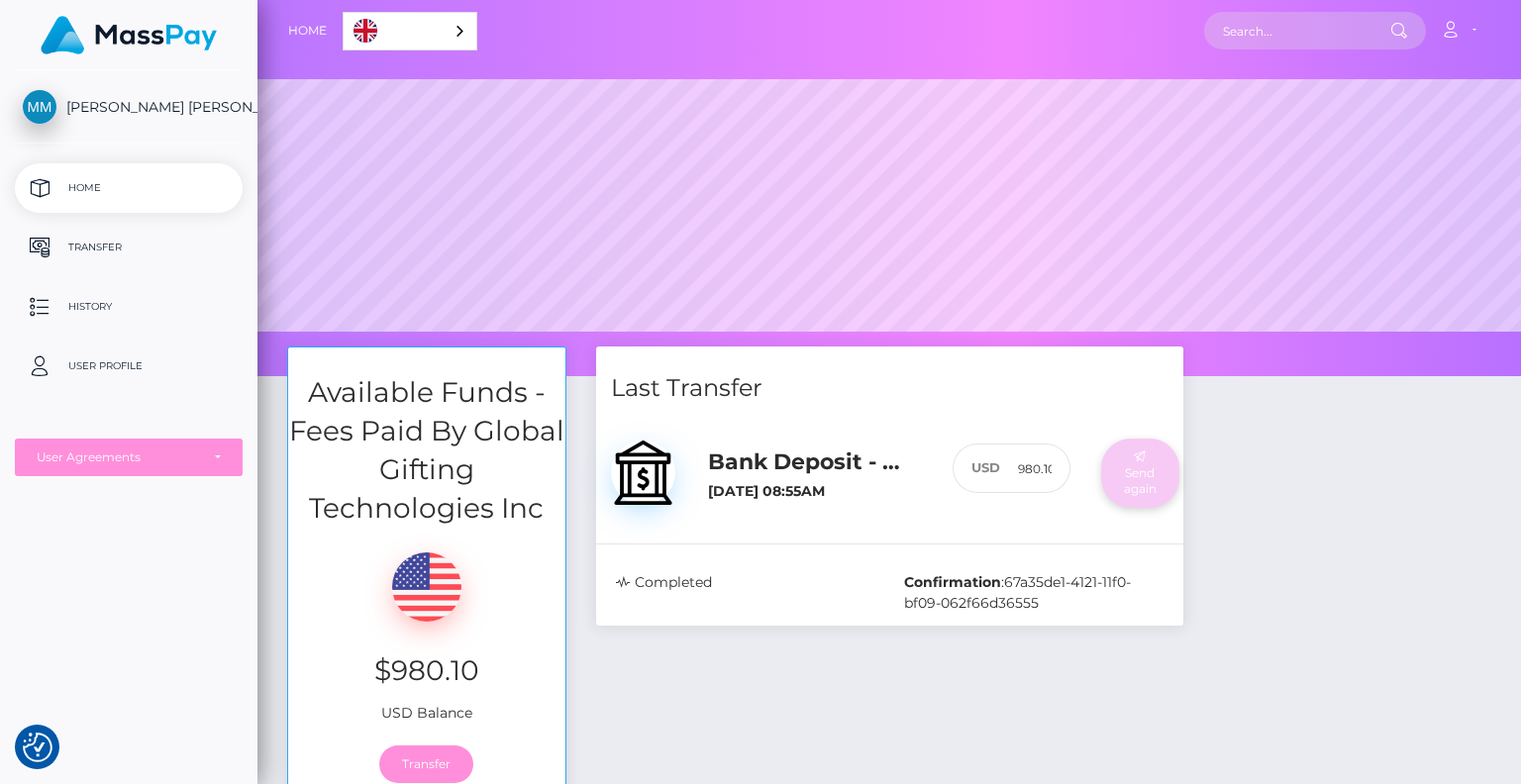 click on "Send again" at bounding box center [1140, 473] 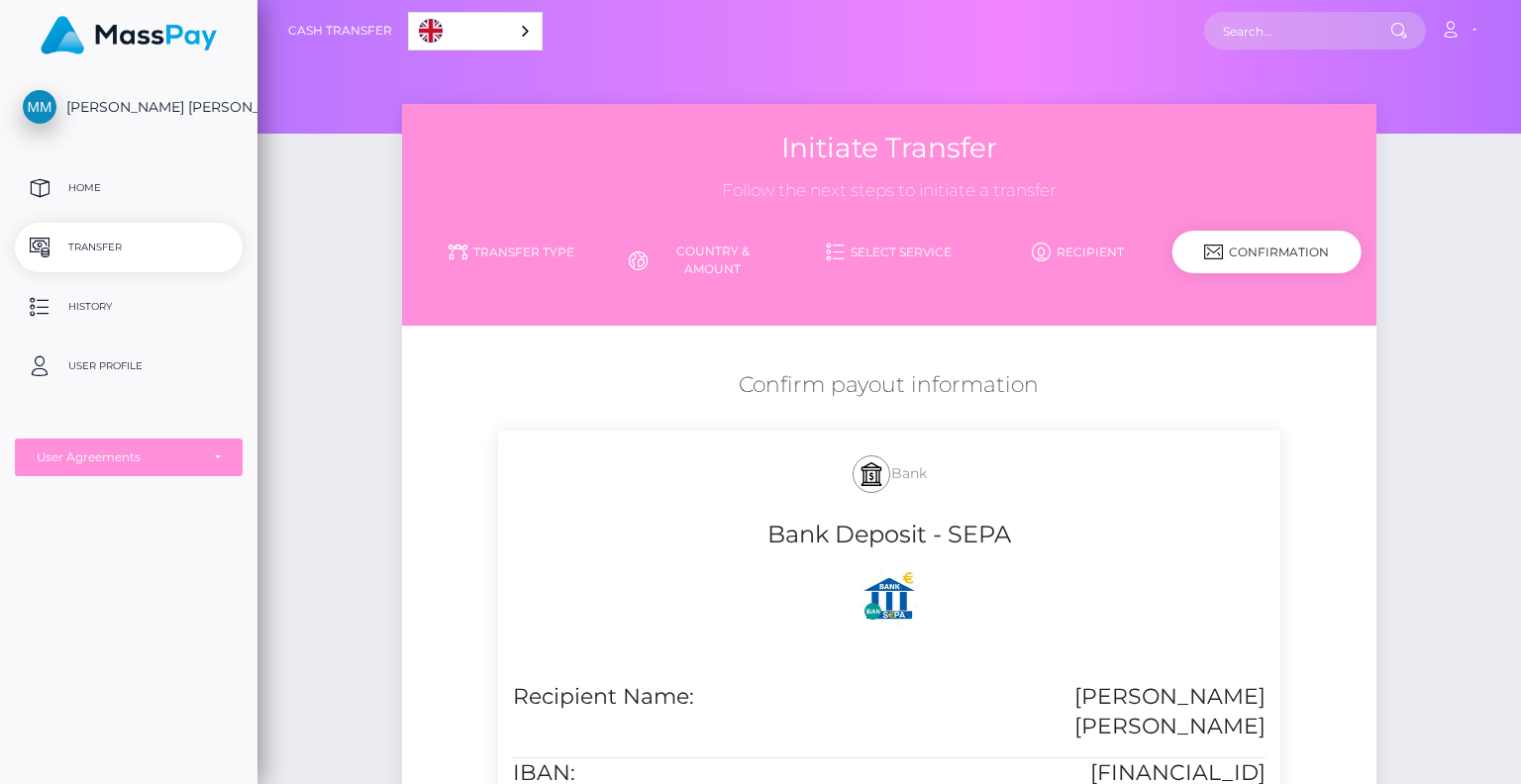 scroll, scrollTop: 0, scrollLeft: 0, axis: both 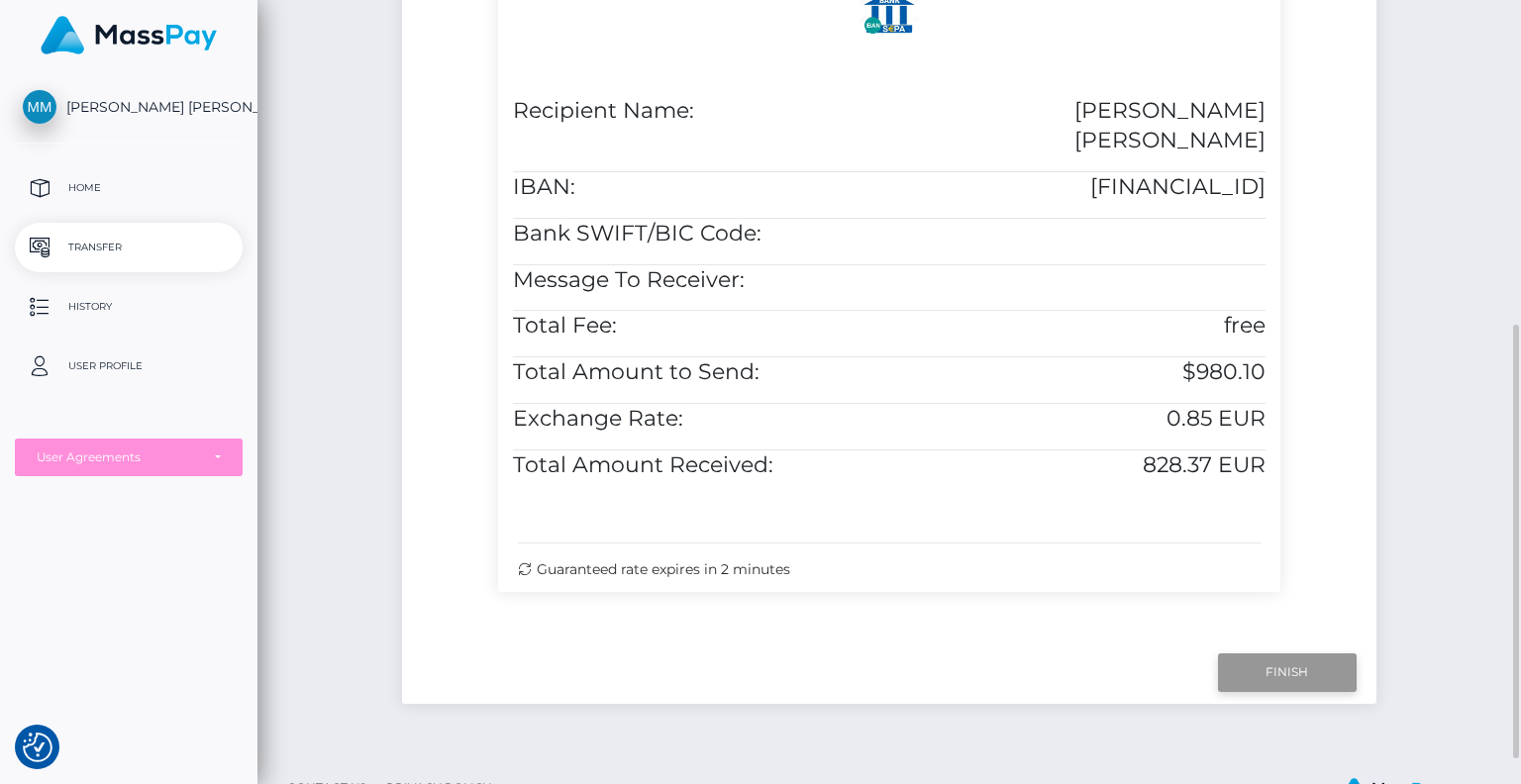 click on "Finish" at bounding box center [1287, 672] 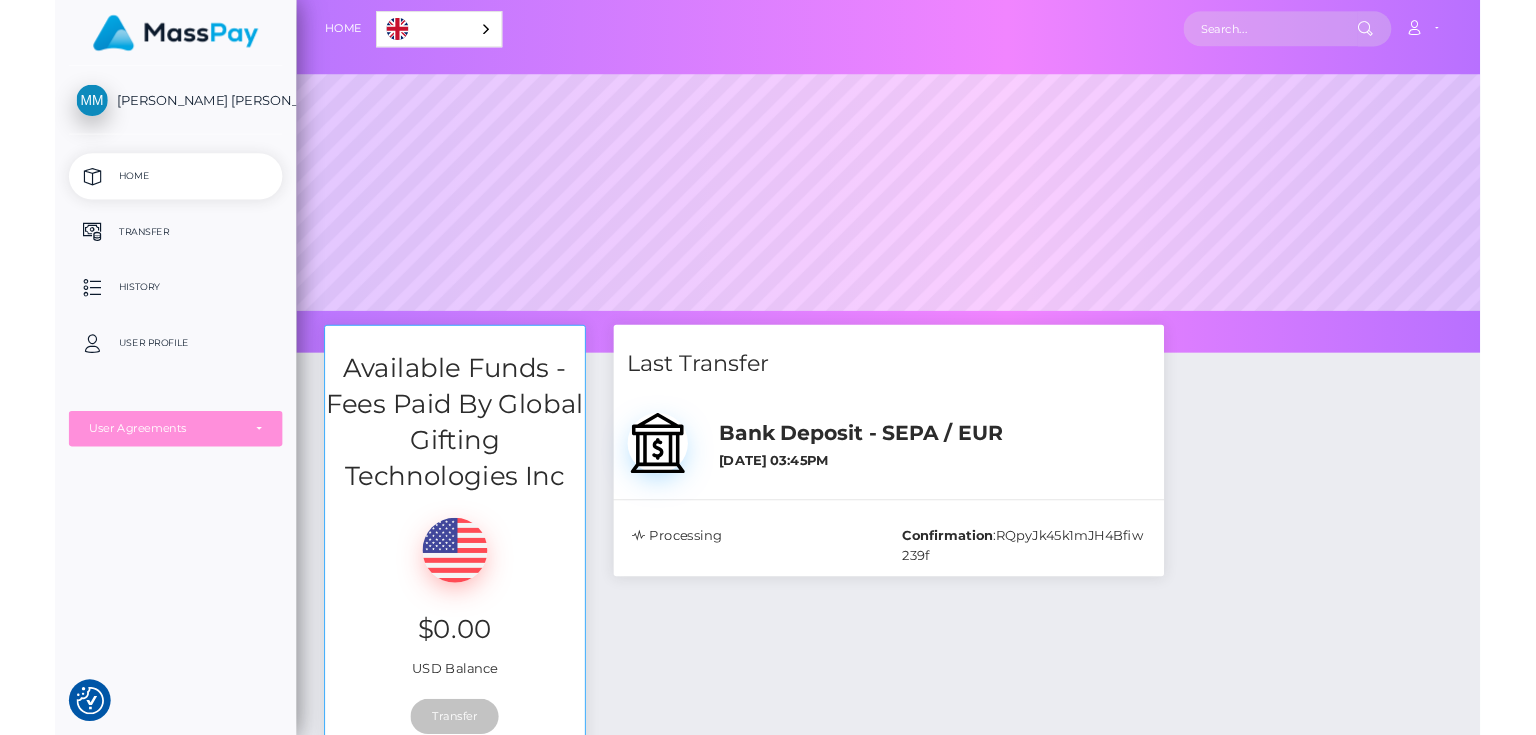 scroll, scrollTop: 0, scrollLeft: 0, axis: both 